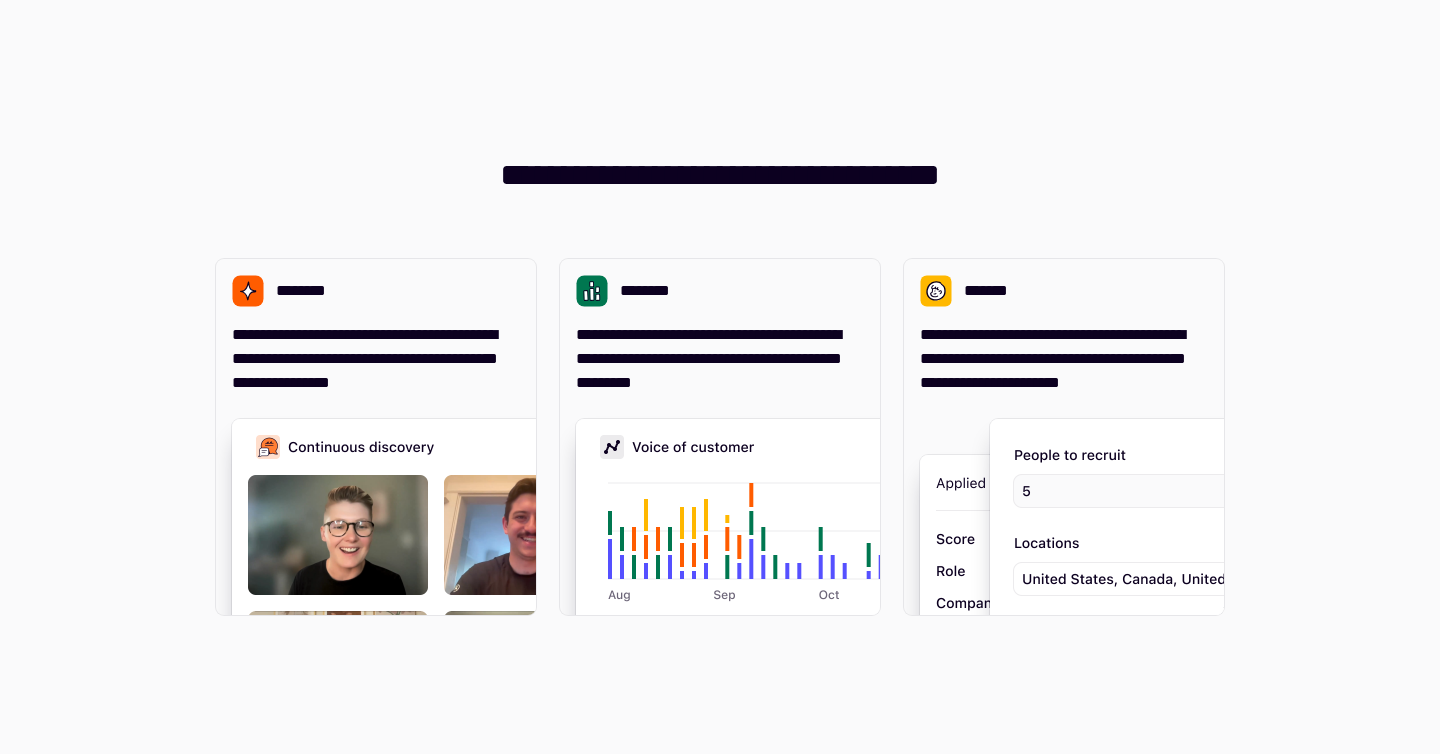 scroll, scrollTop: 0, scrollLeft: 0, axis: both 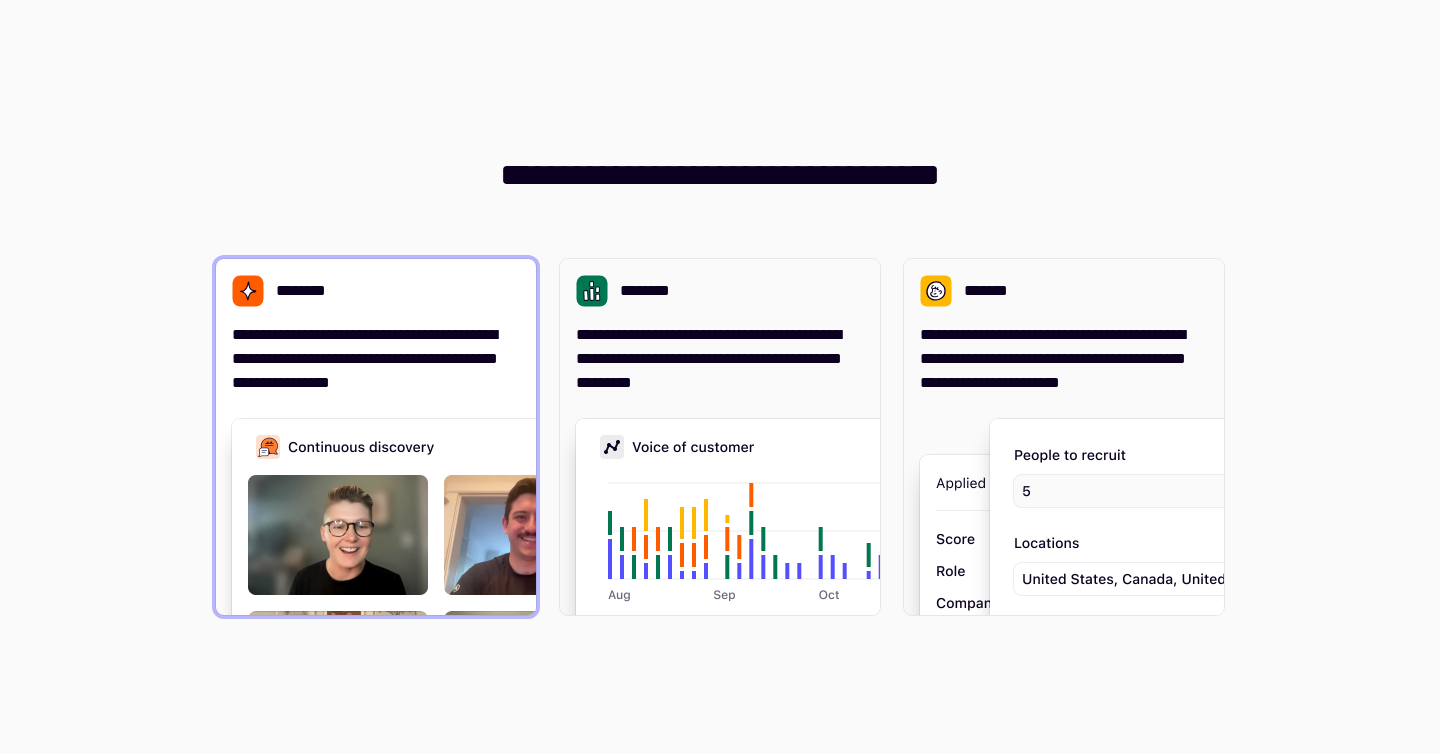 click on "**********" at bounding box center (376, 359) 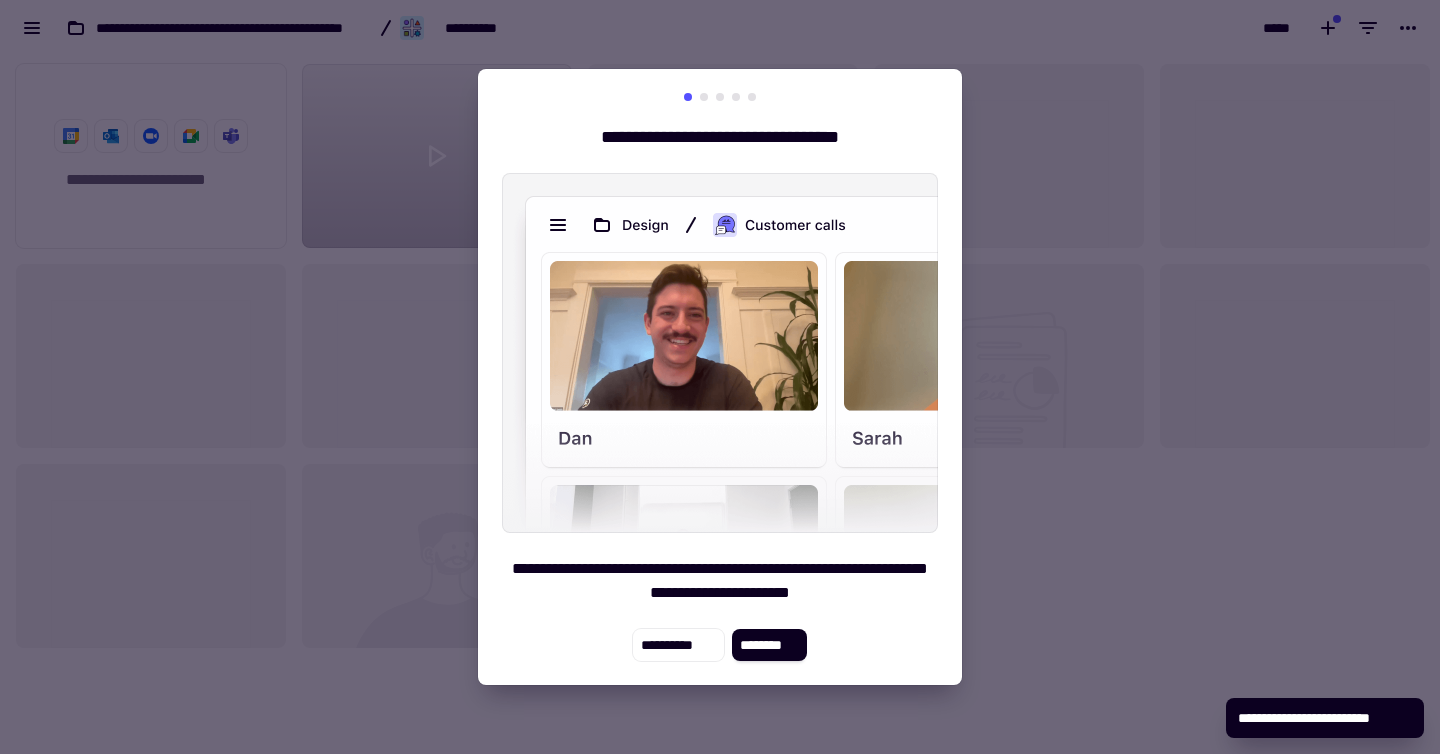 scroll, scrollTop: 16, scrollLeft: 16, axis: both 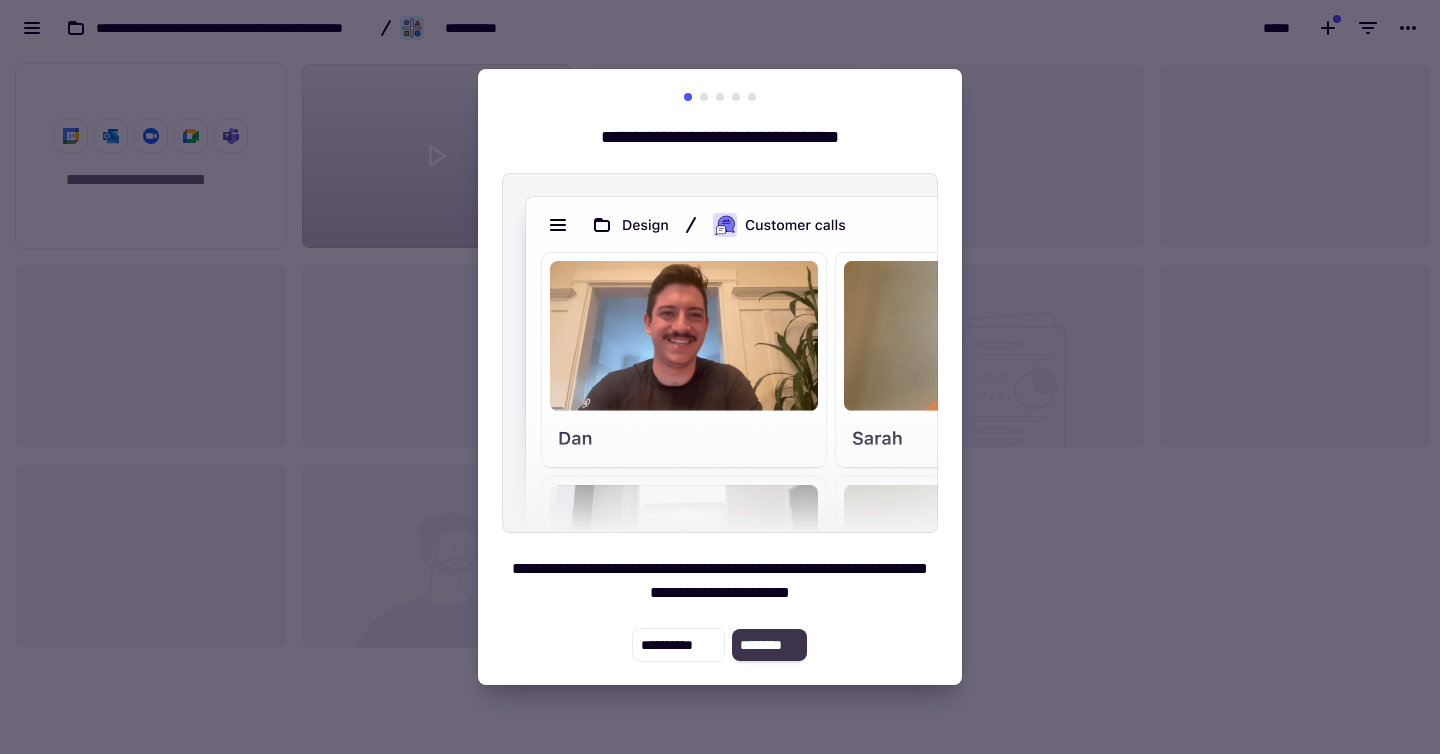click on "********" 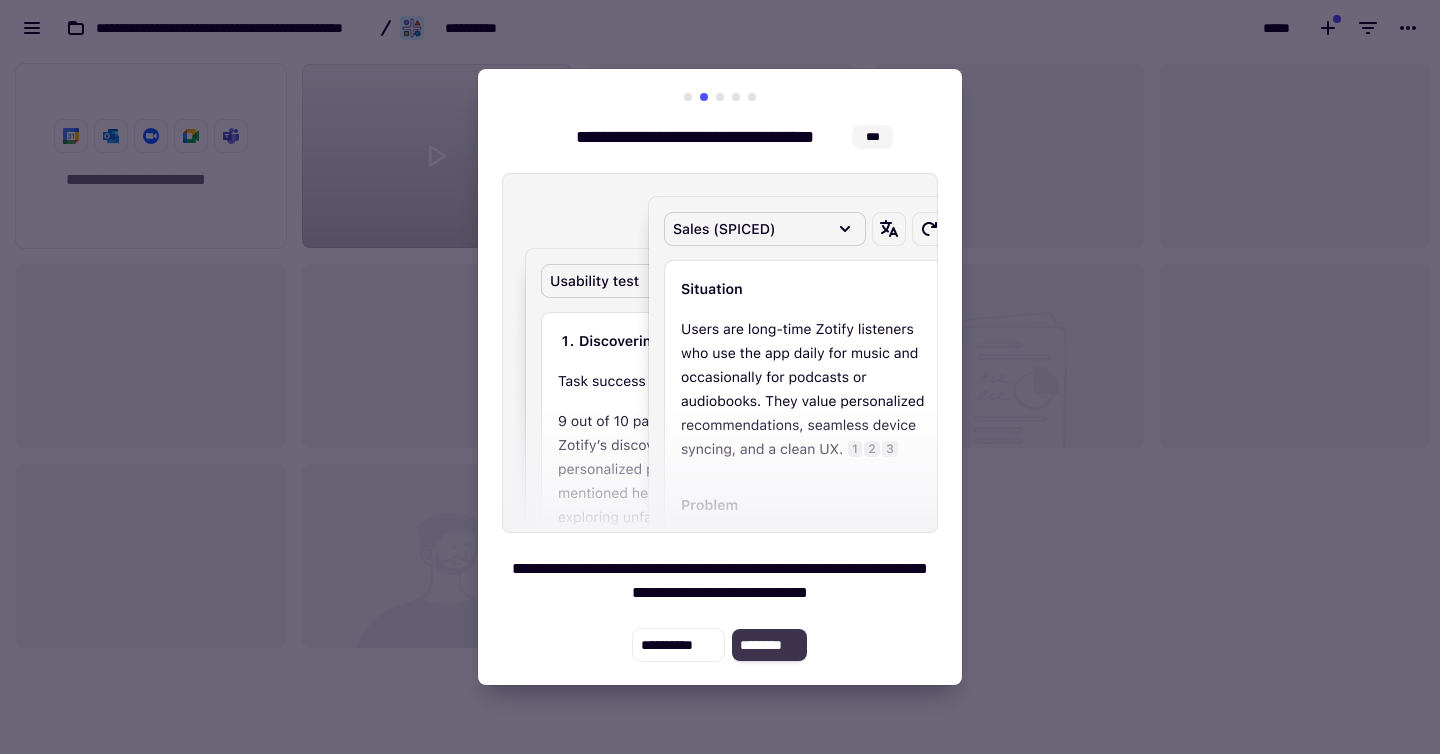 click on "********" 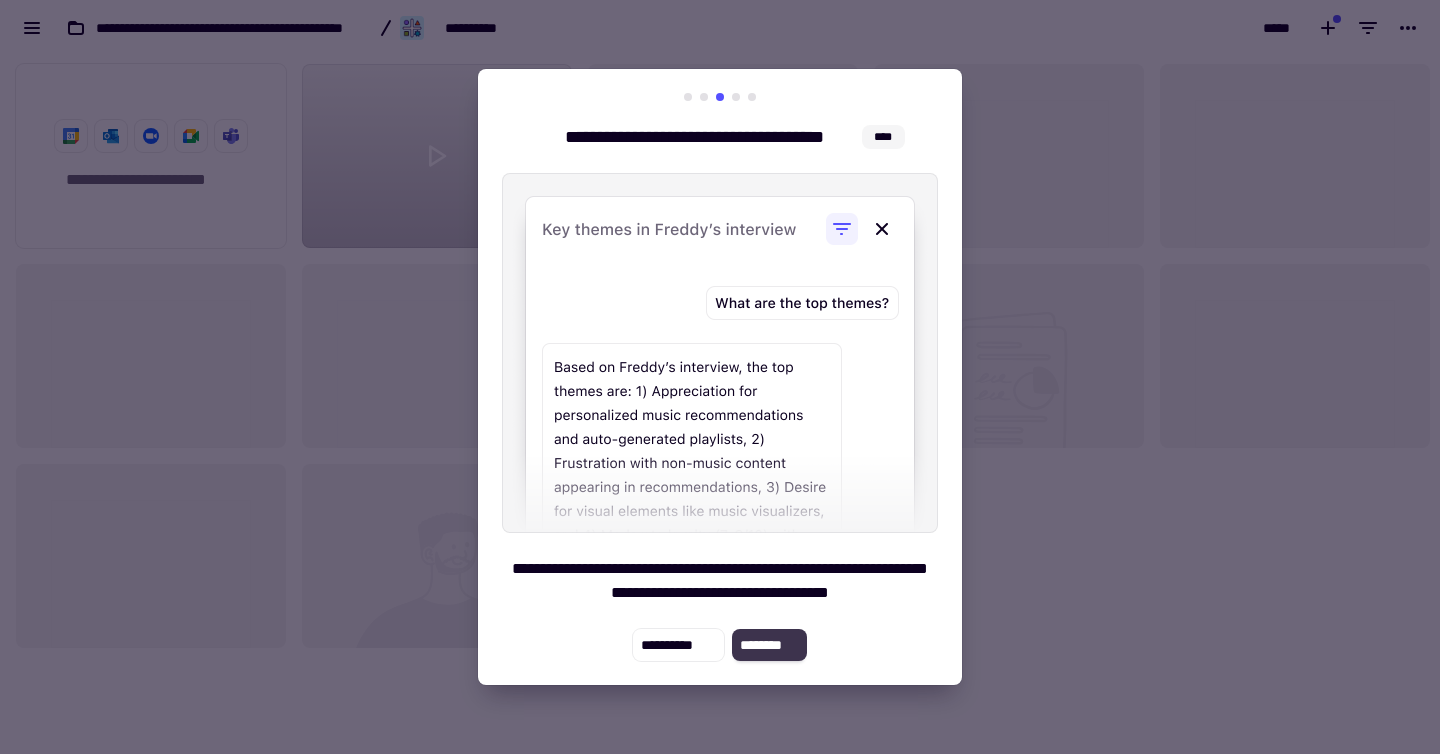 click on "********" 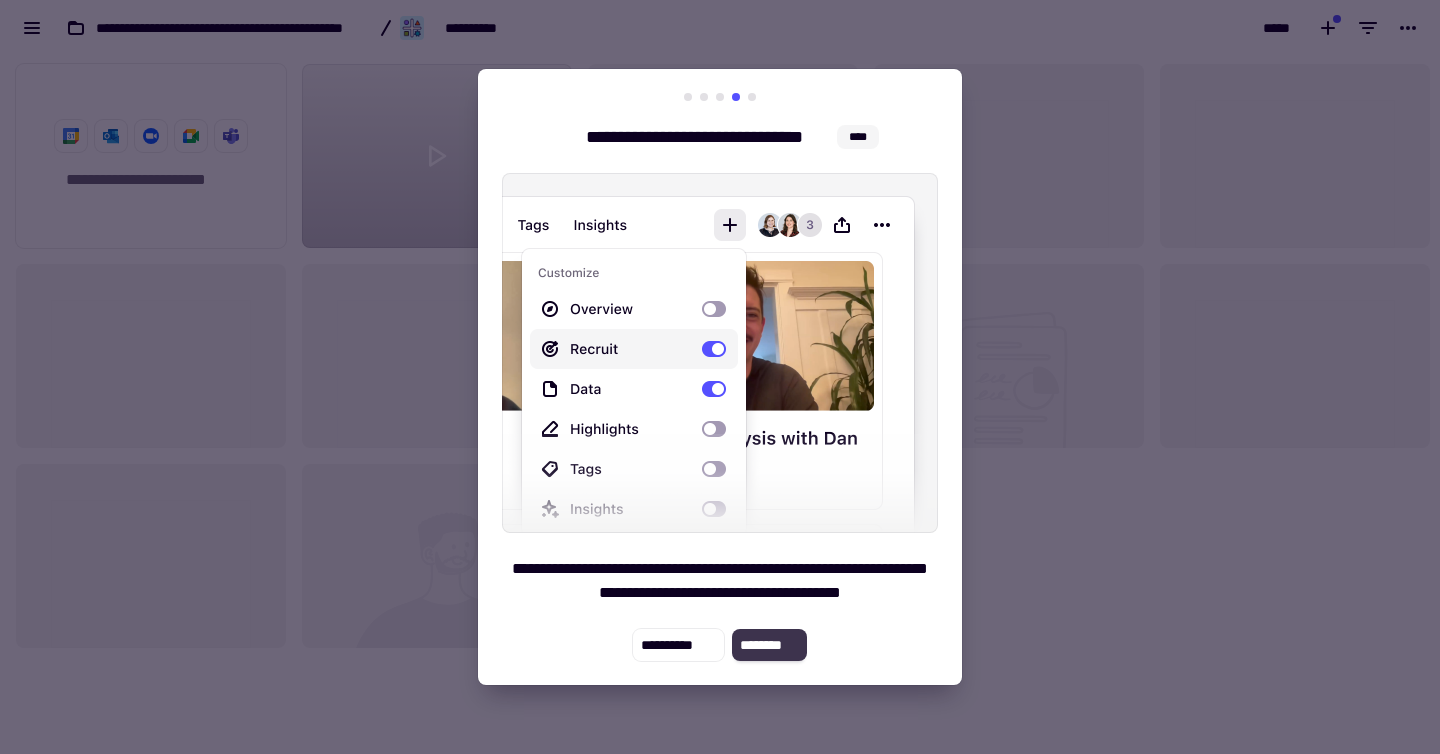 click on "********" 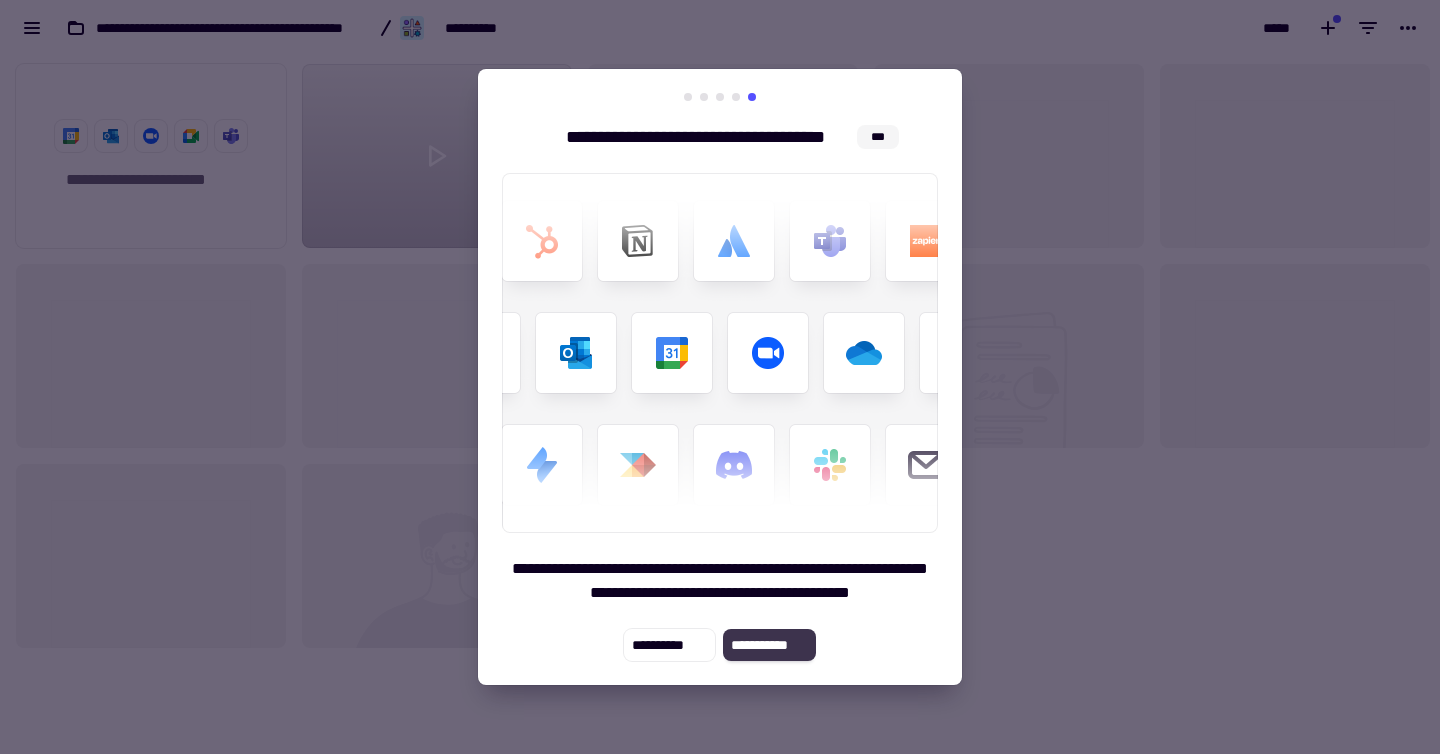 click on "**********" 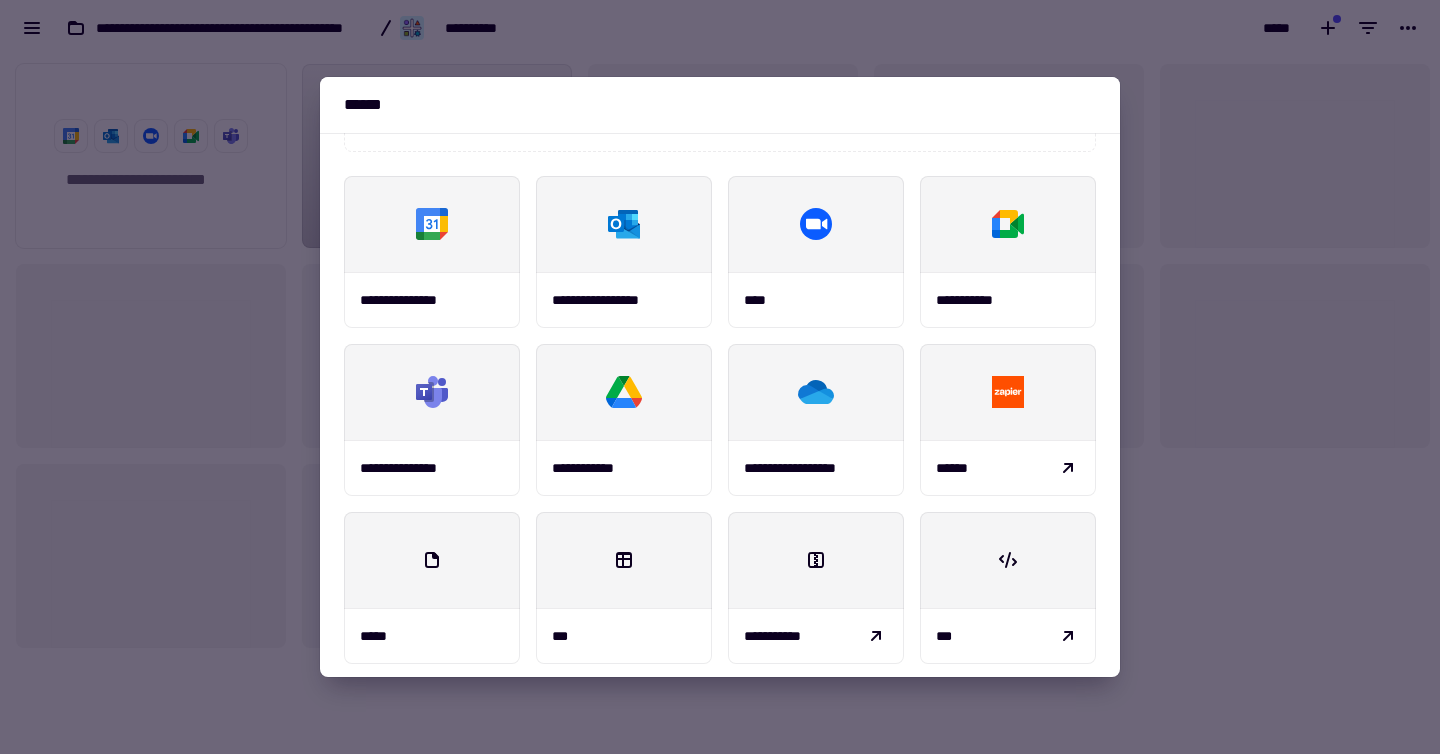 scroll, scrollTop: 234, scrollLeft: 0, axis: vertical 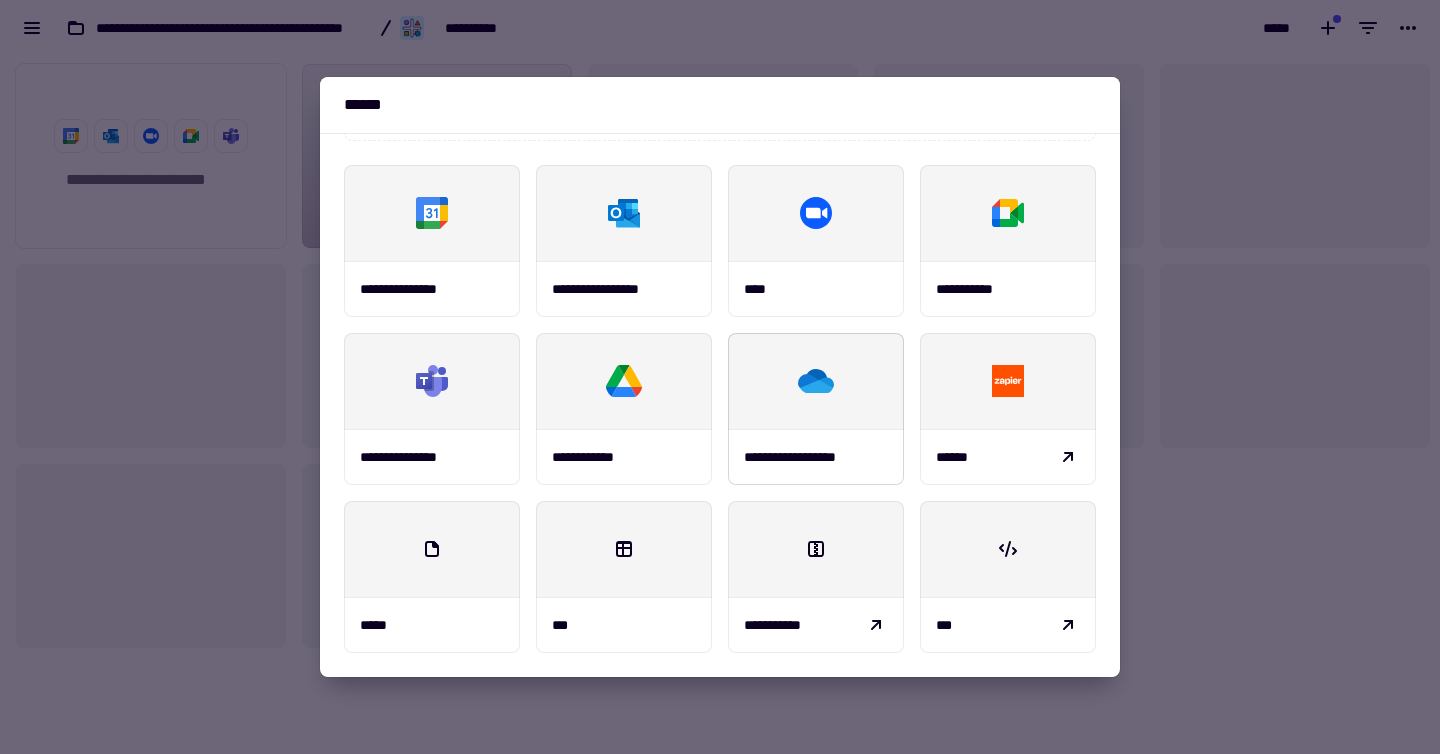 click 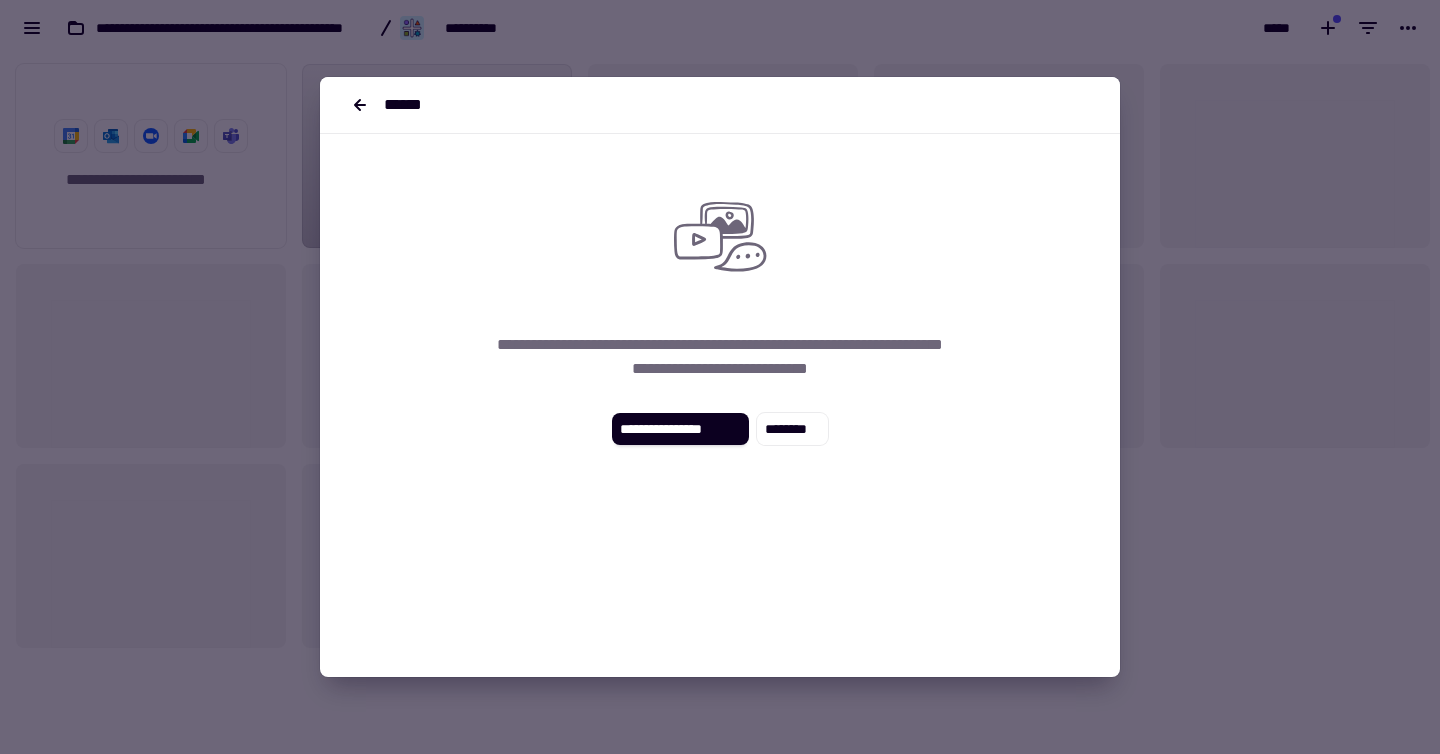 click 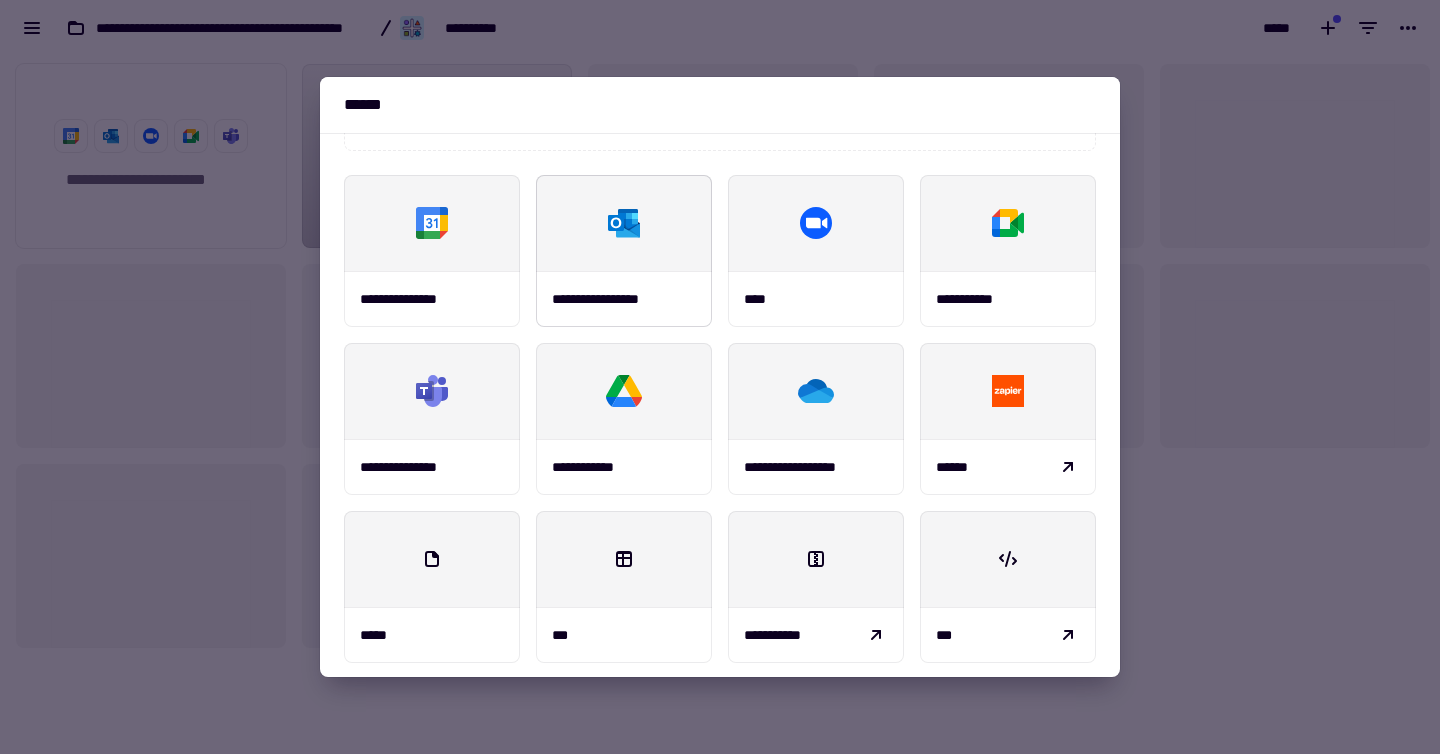 scroll, scrollTop: 234, scrollLeft: 0, axis: vertical 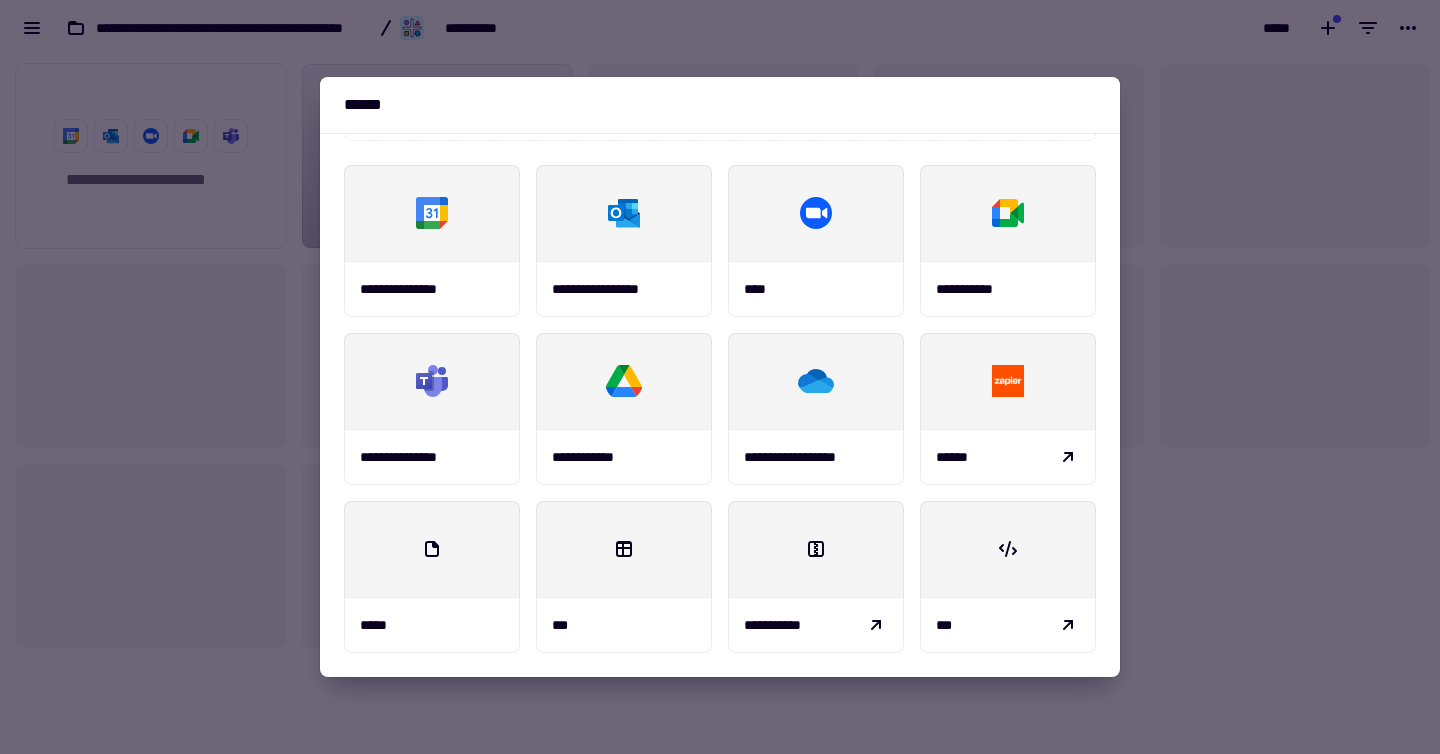 click 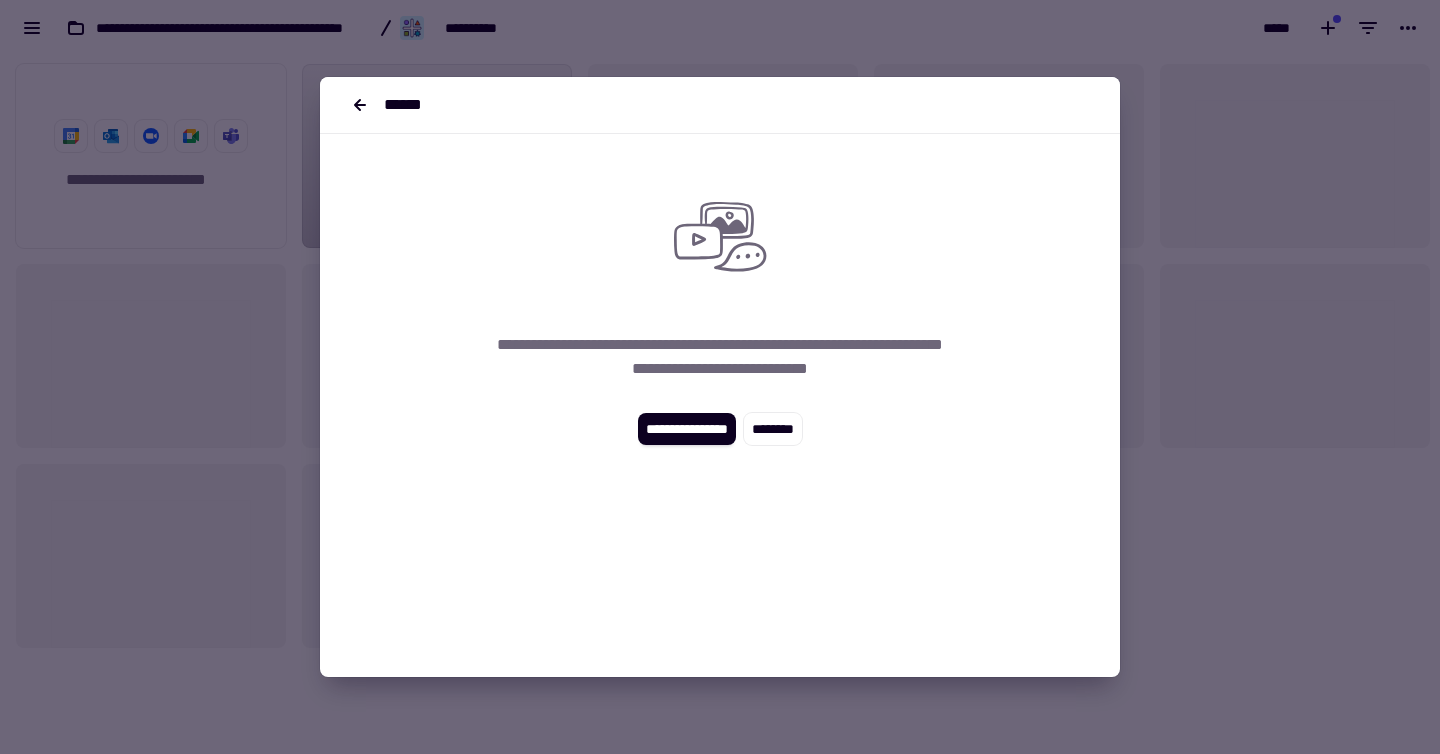 scroll, scrollTop: 0, scrollLeft: 0, axis: both 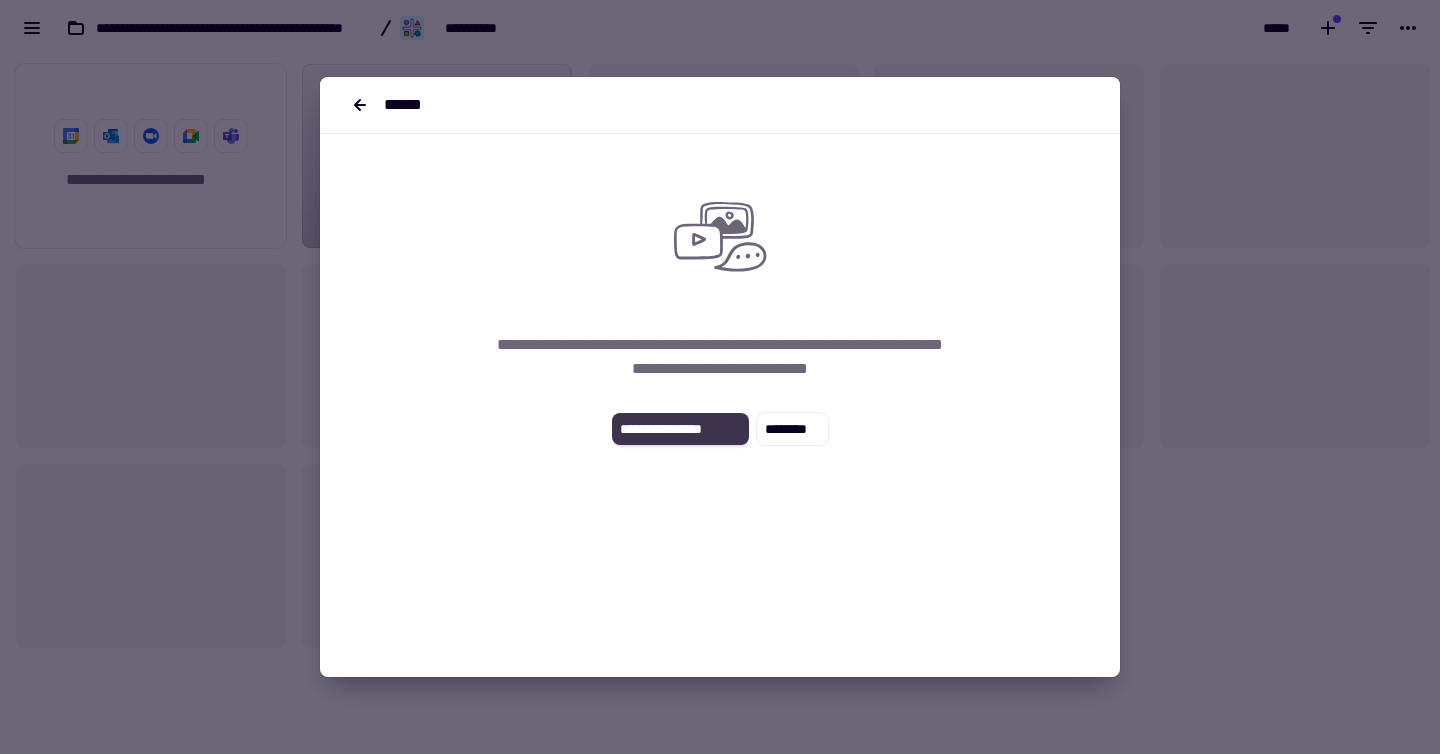 click on "**********" 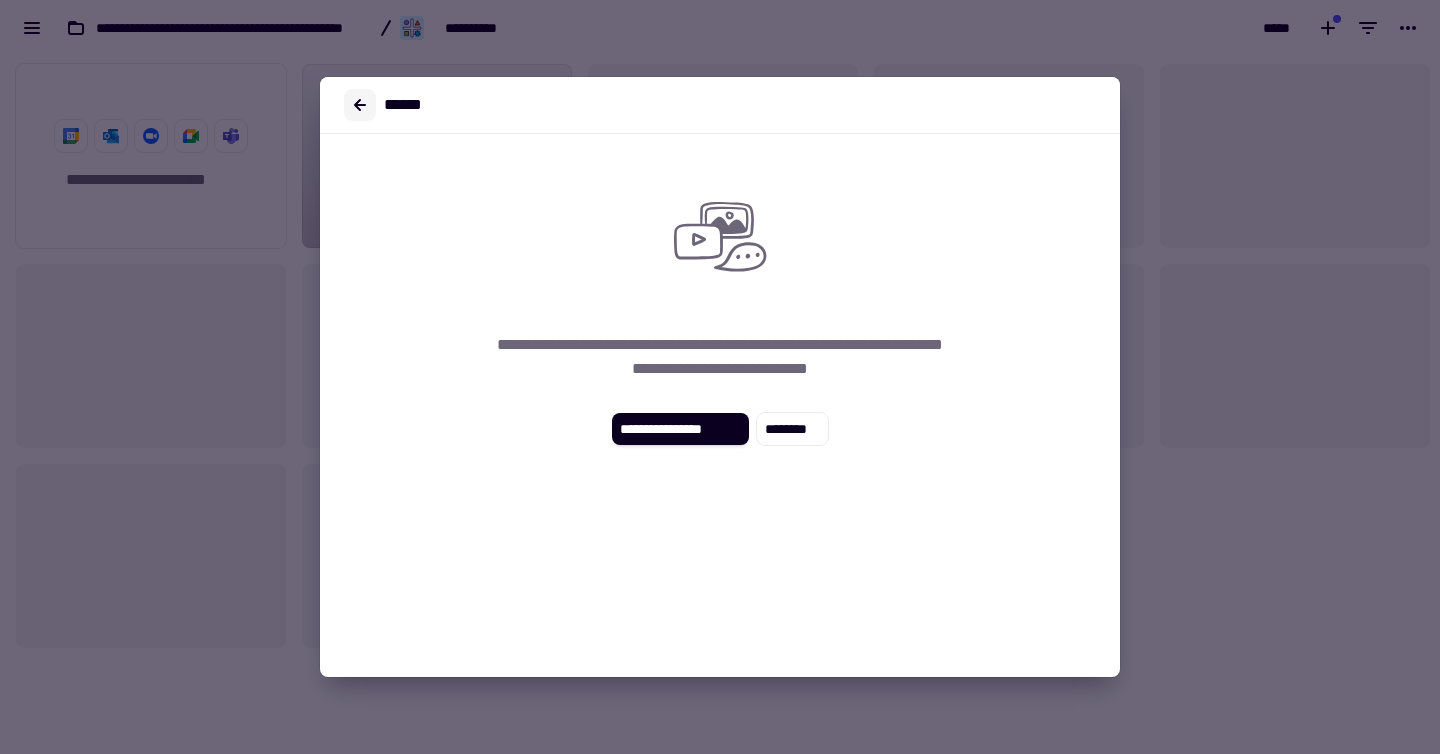 click 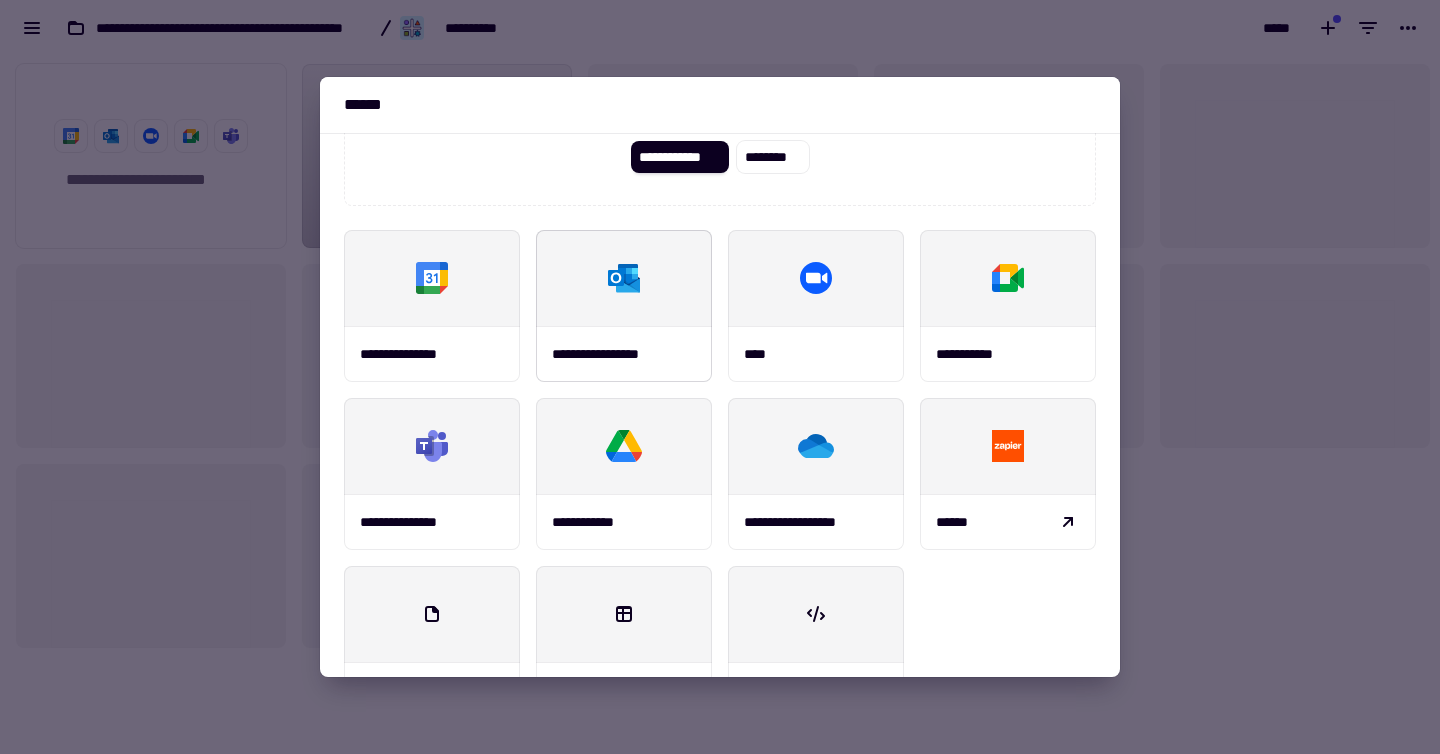 scroll, scrollTop: 169, scrollLeft: 0, axis: vertical 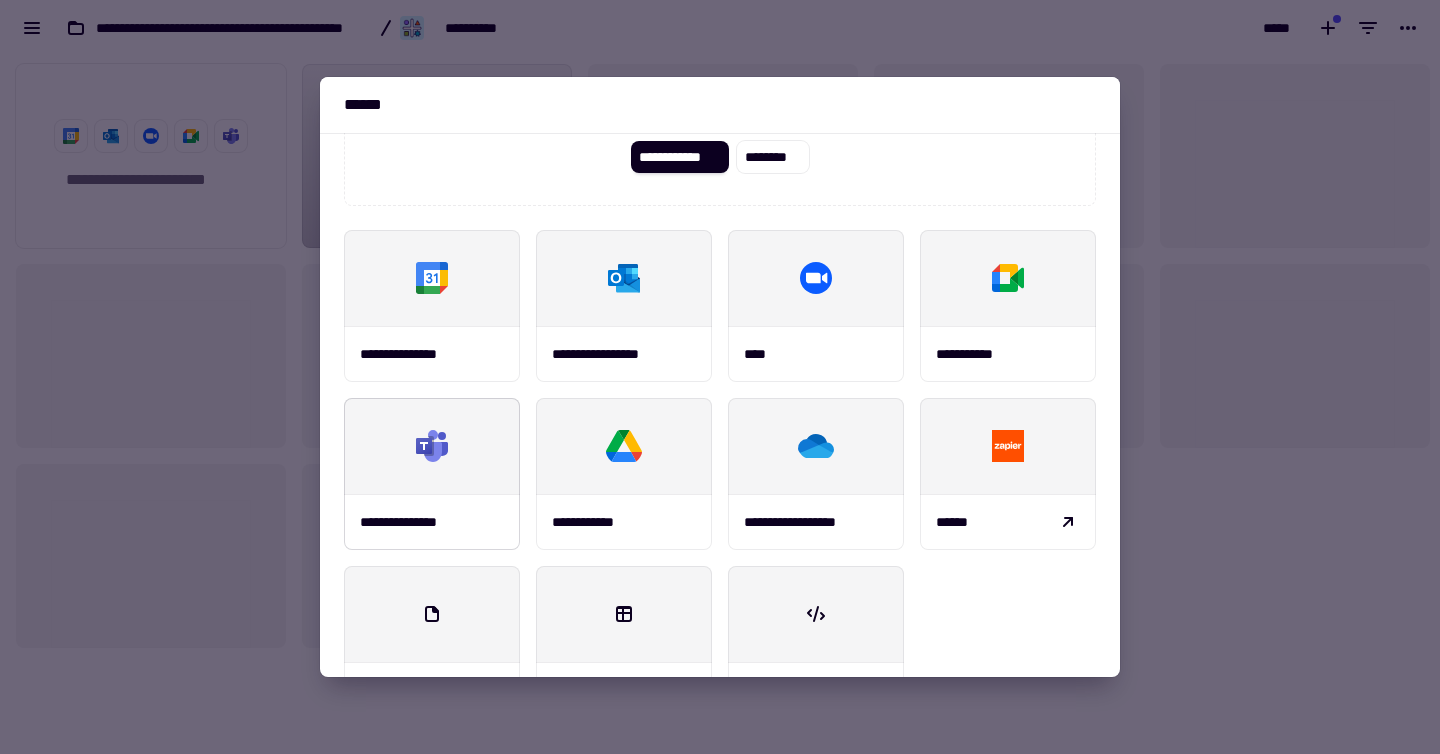 click 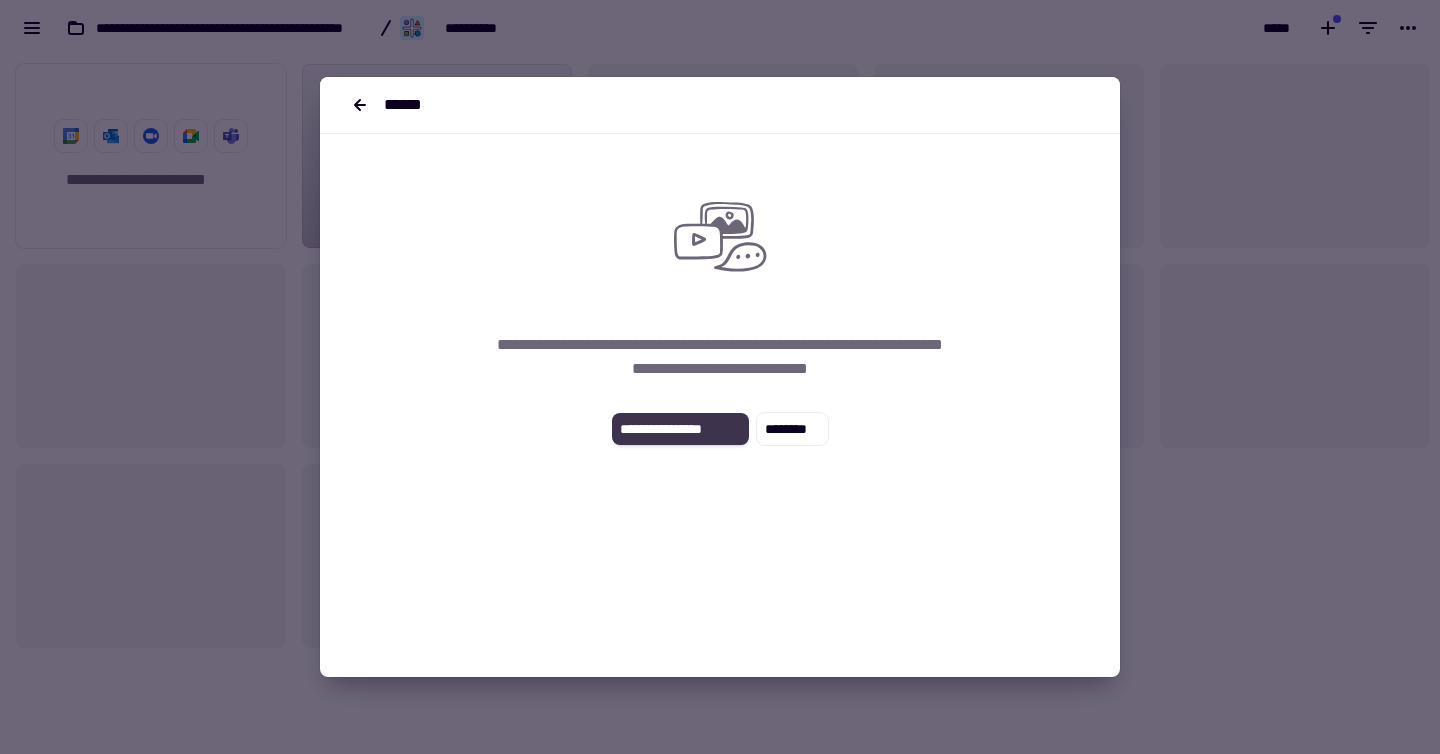 click on "**********" 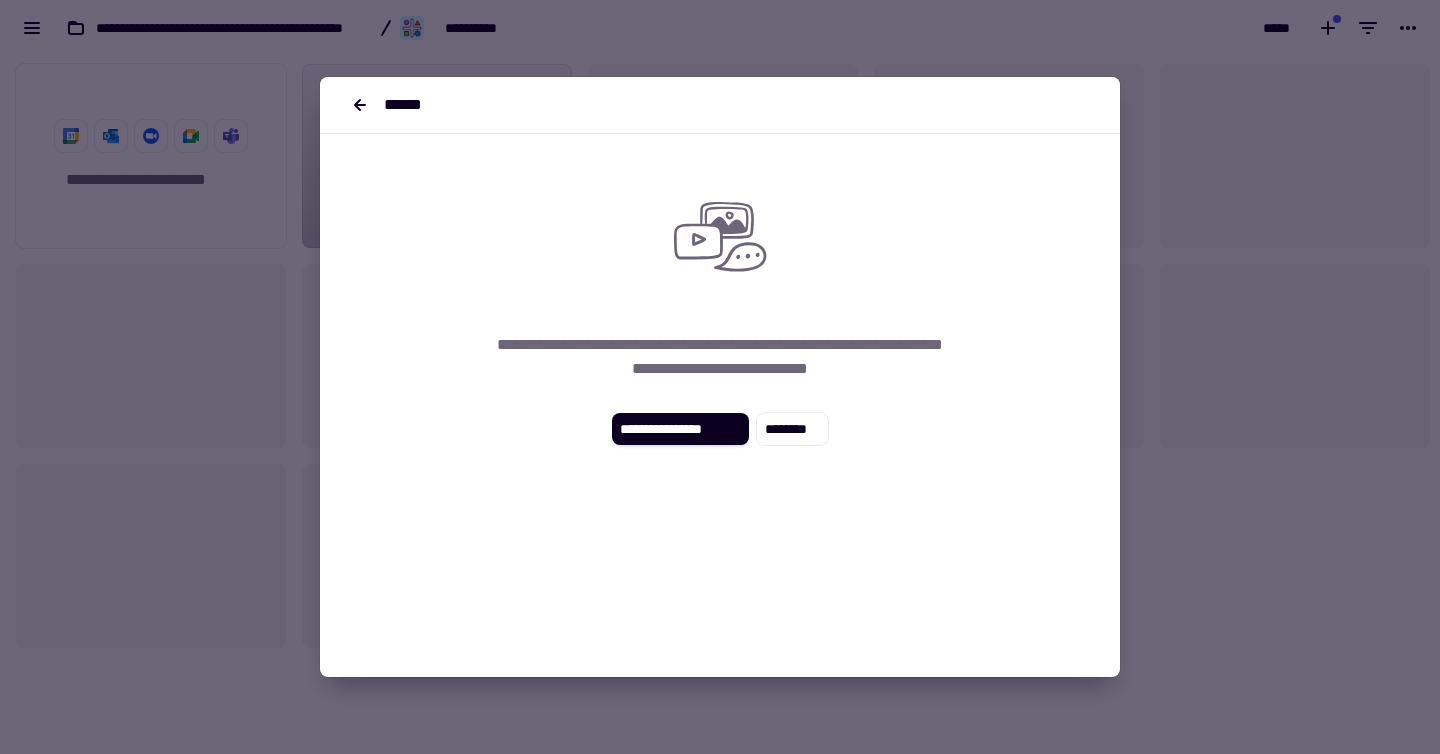 click on "**********" at bounding box center [720, 309] 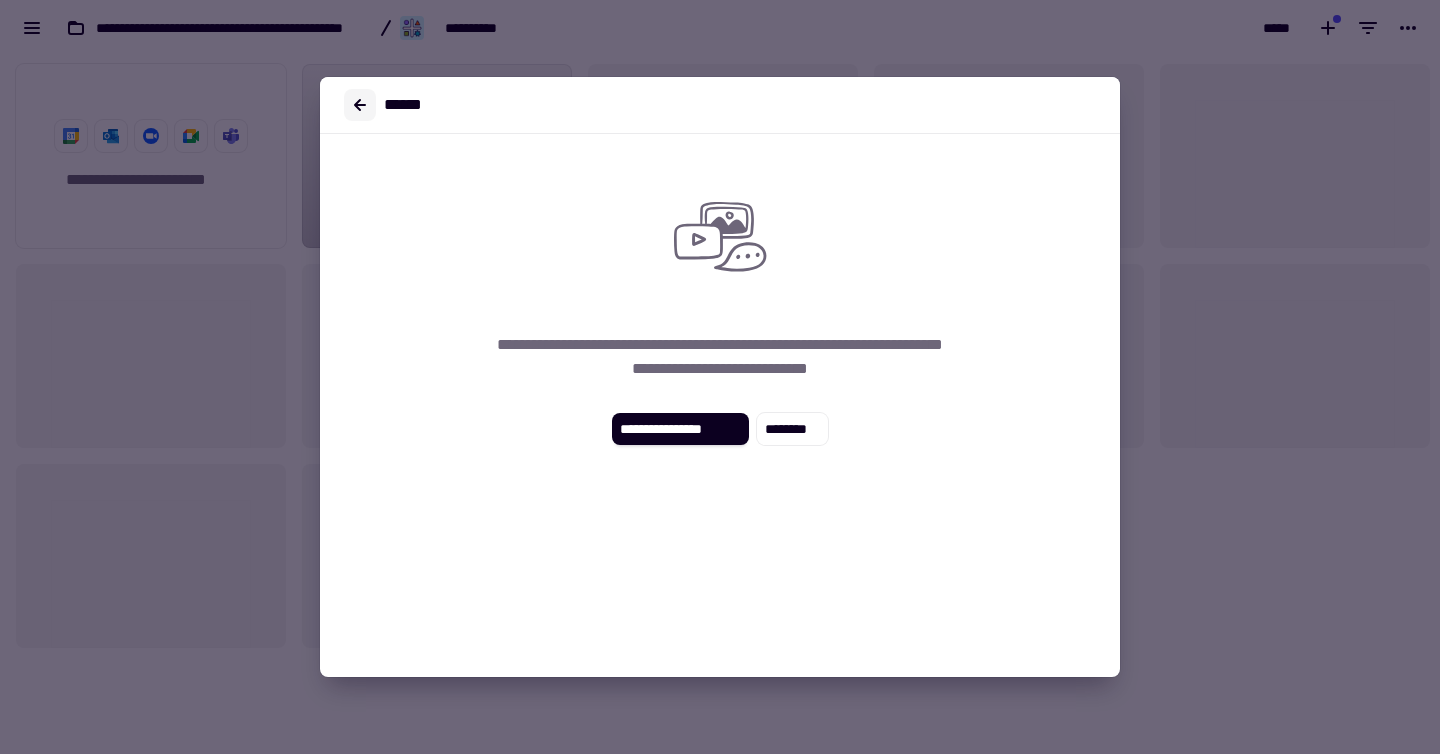 click 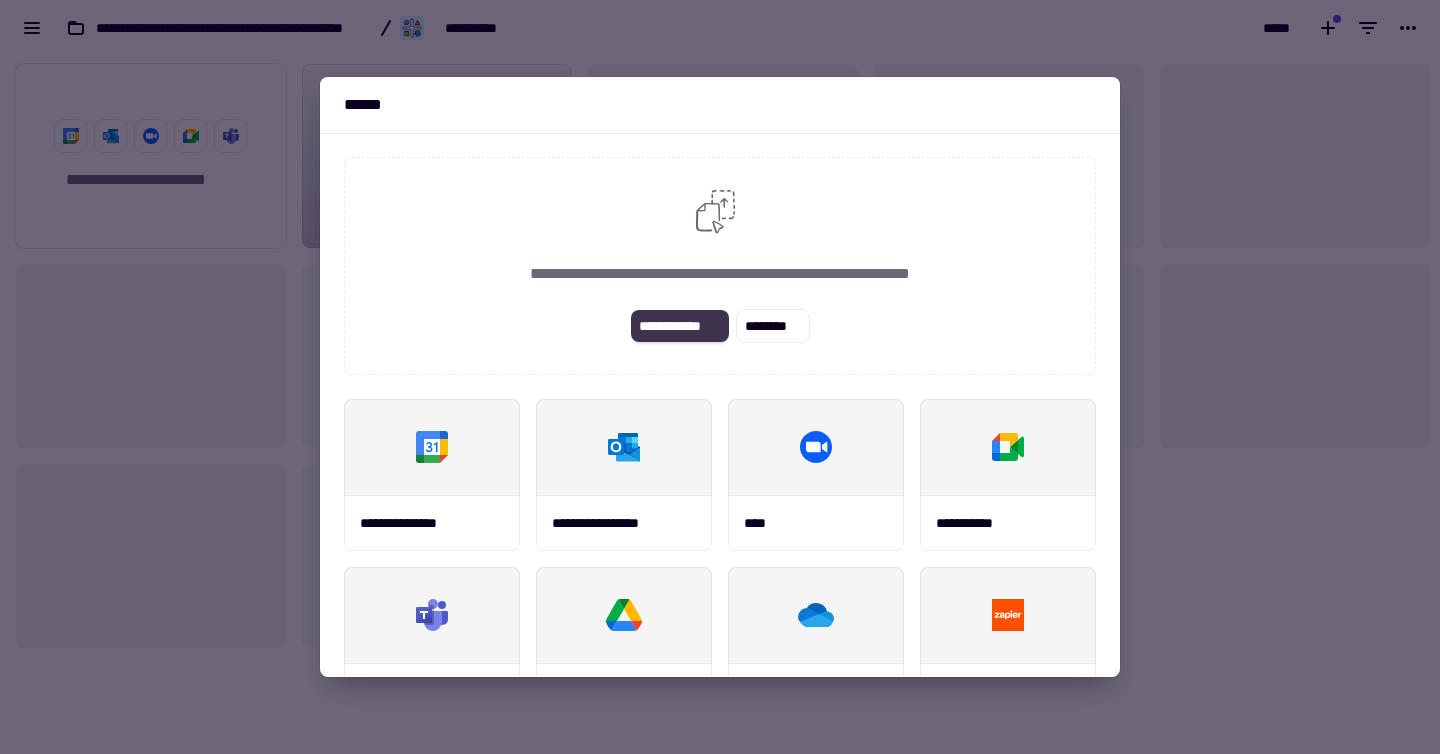 click on "**********" 